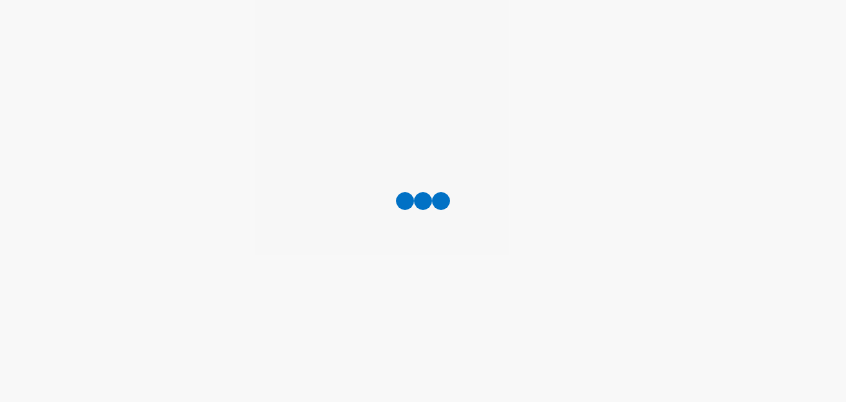 scroll, scrollTop: 0, scrollLeft: 0, axis: both 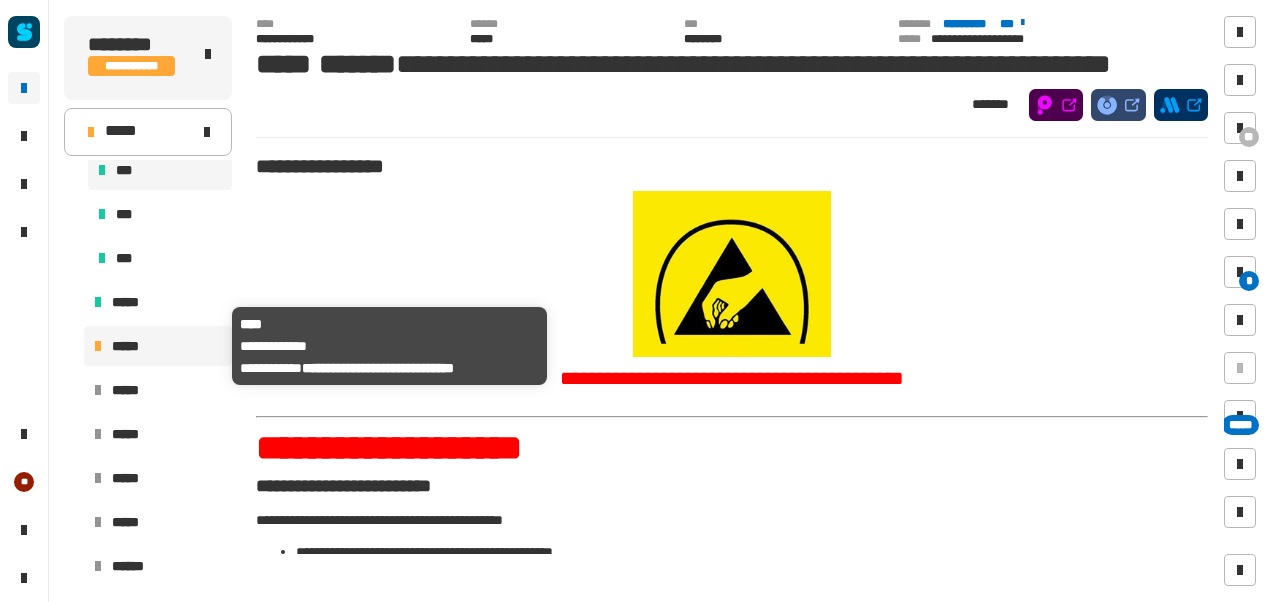 click on "*****" at bounding box center (132, 346) 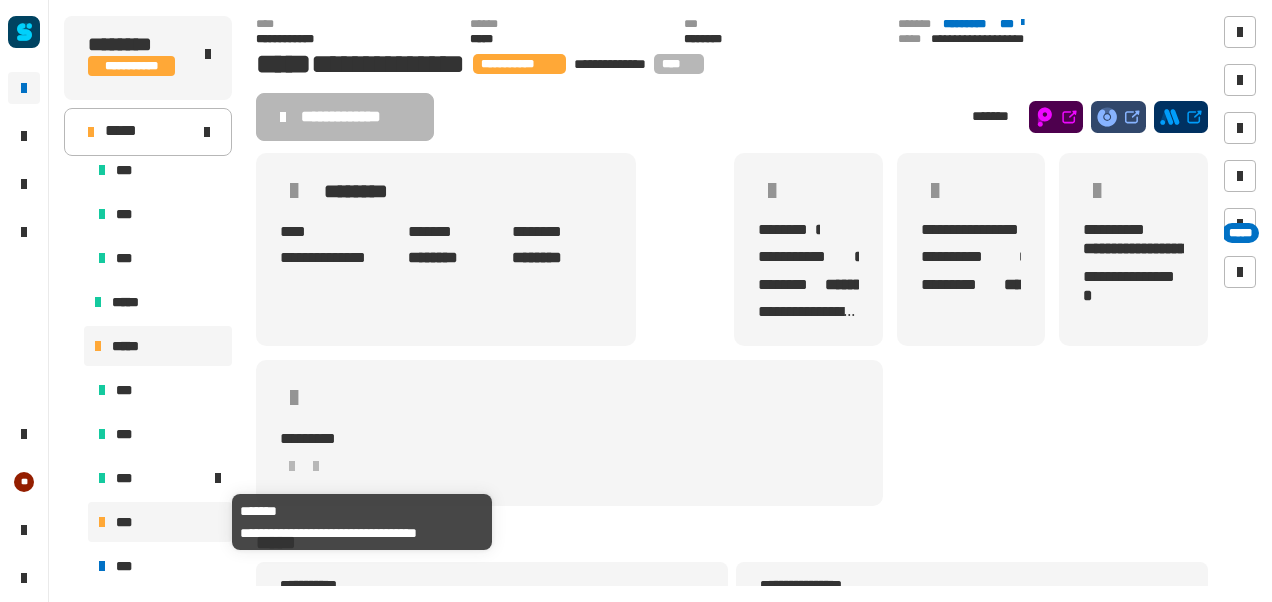 click on "***" at bounding box center (160, 522) 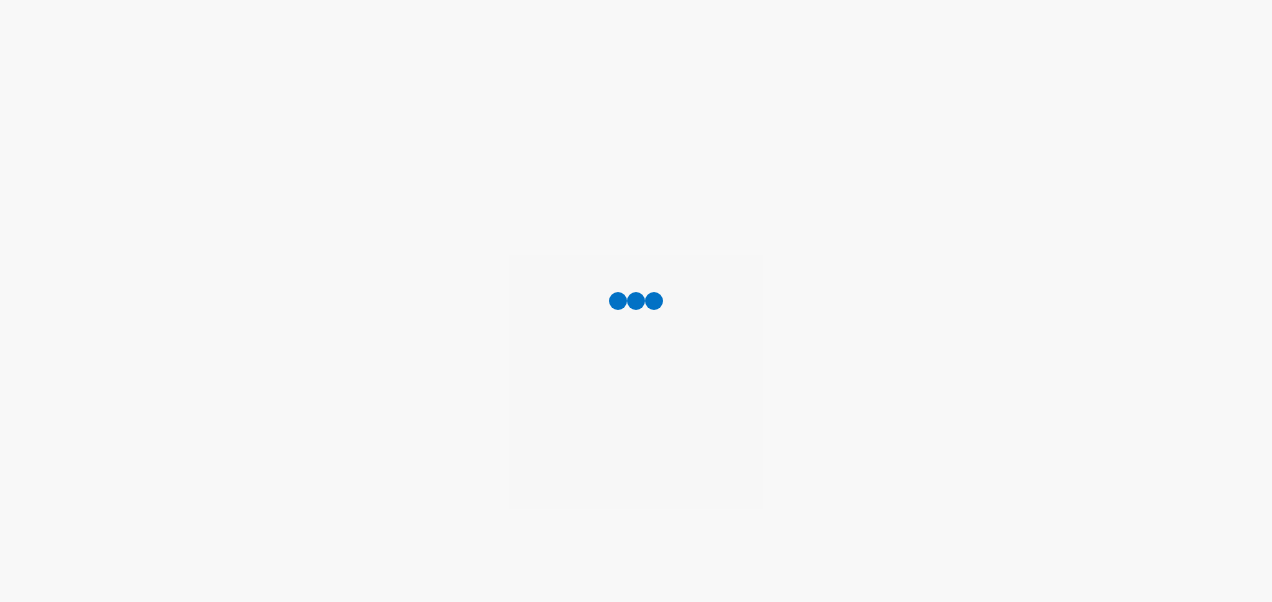 scroll, scrollTop: 0, scrollLeft: 0, axis: both 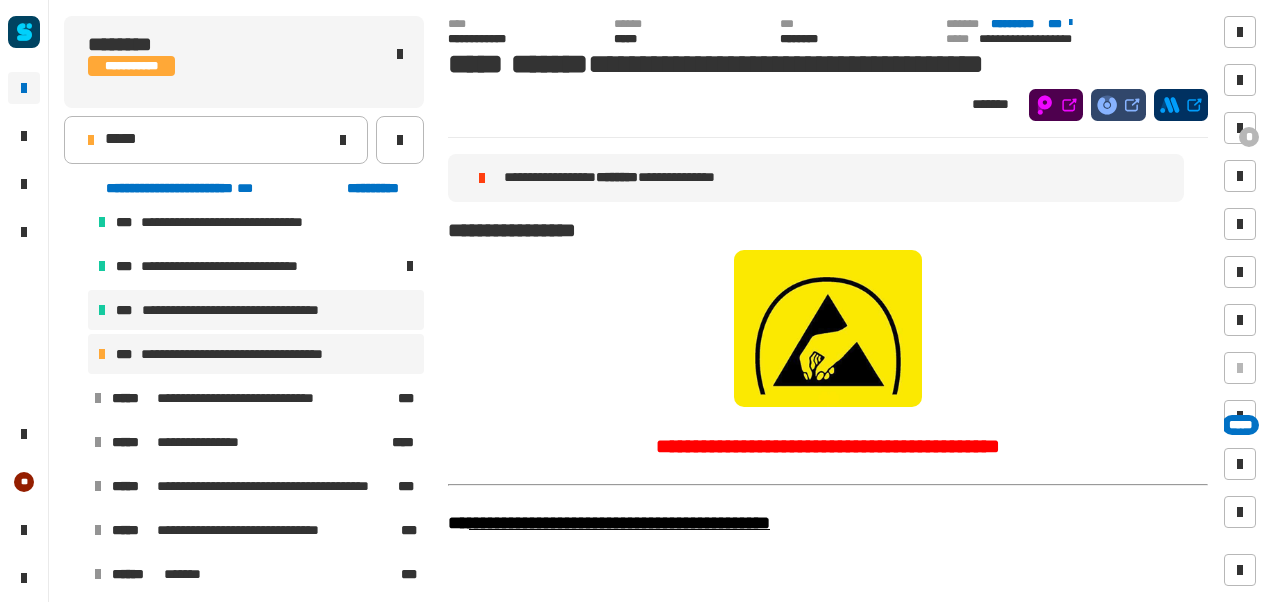 click on "**********" at bounding box center [251, 354] 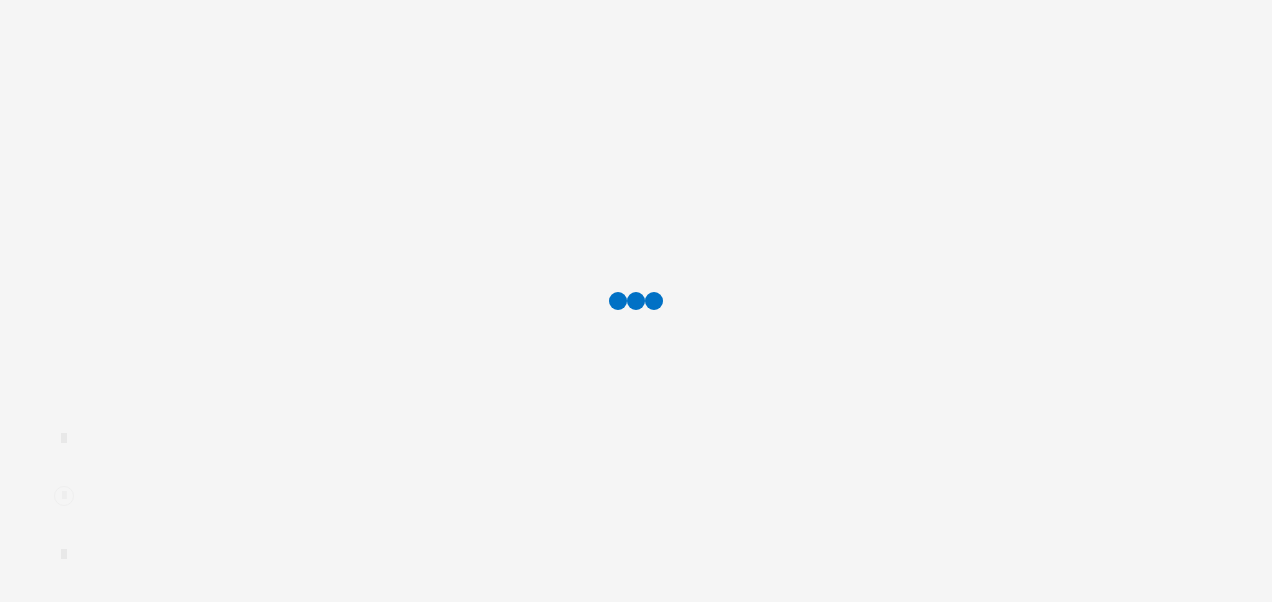 scroll, scrollTop: 0, scrollLeft: 0, axis: both 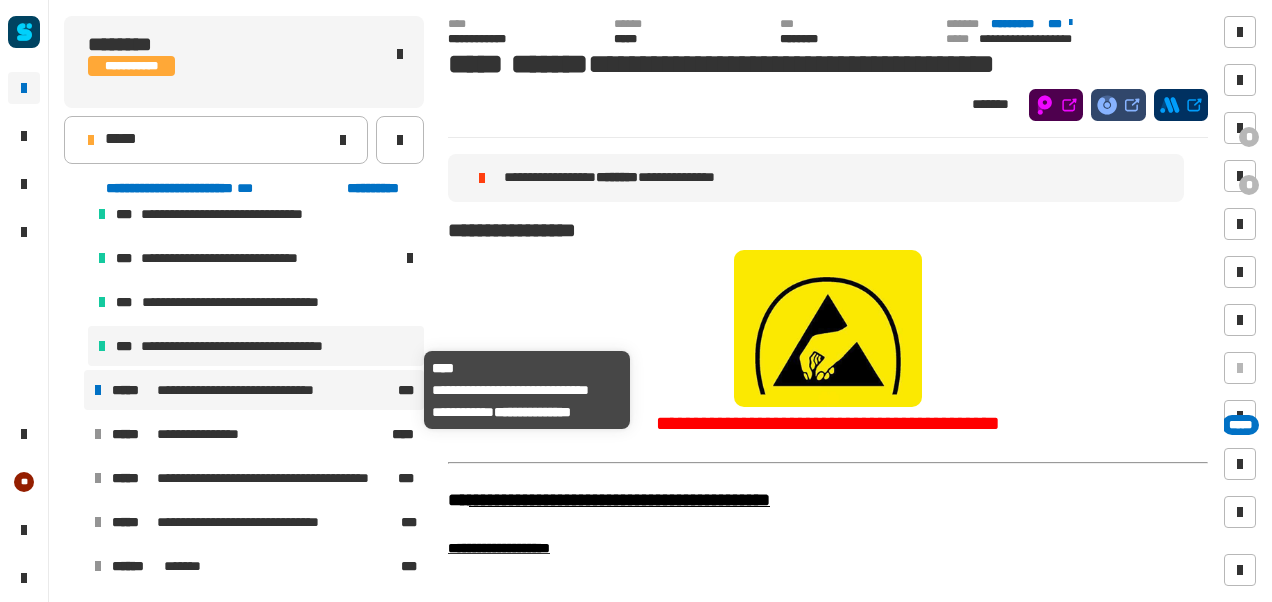 click on "**********" at bounding box center [252, 390] 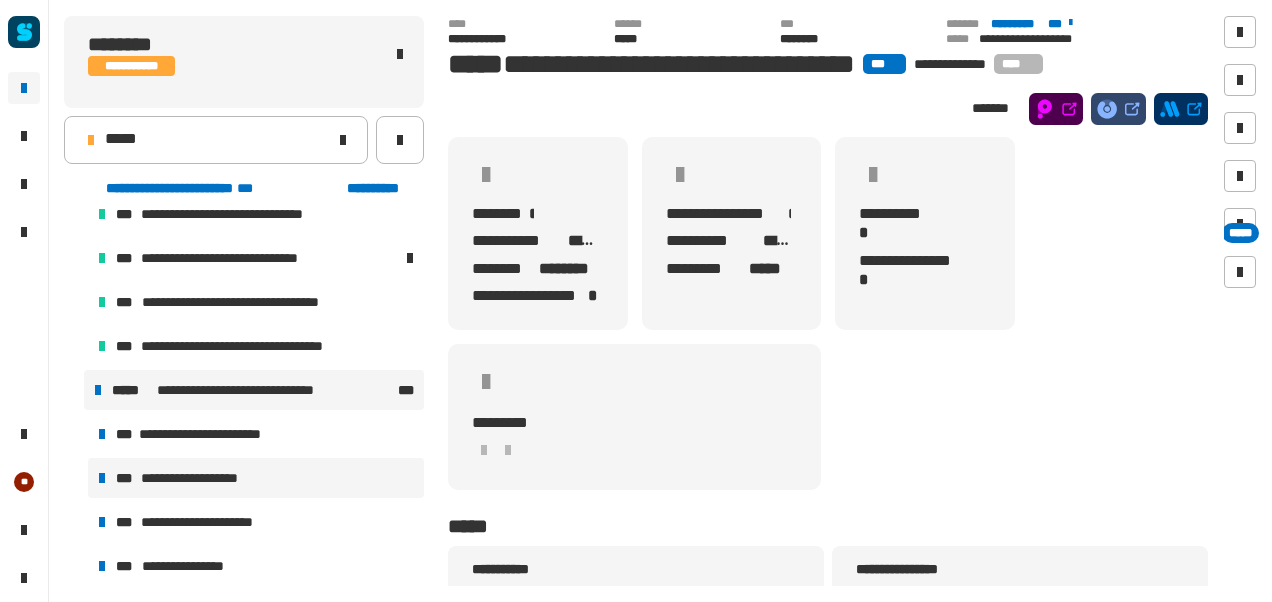 click on "**********" at bounding box center [256, 478] 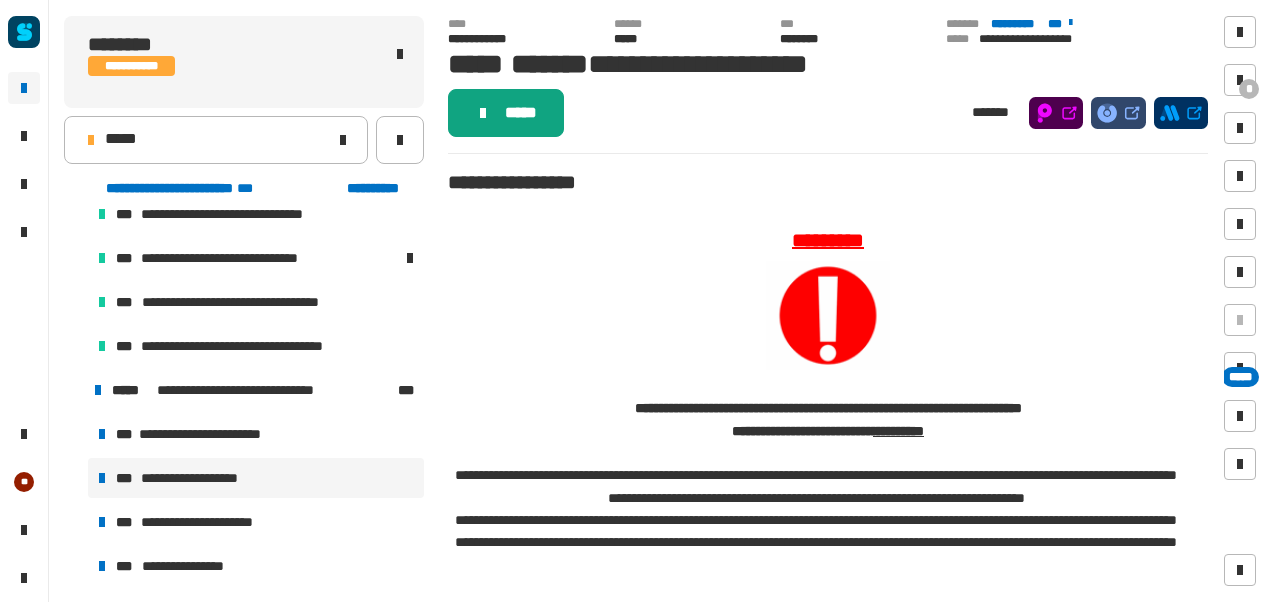 click on "*****" 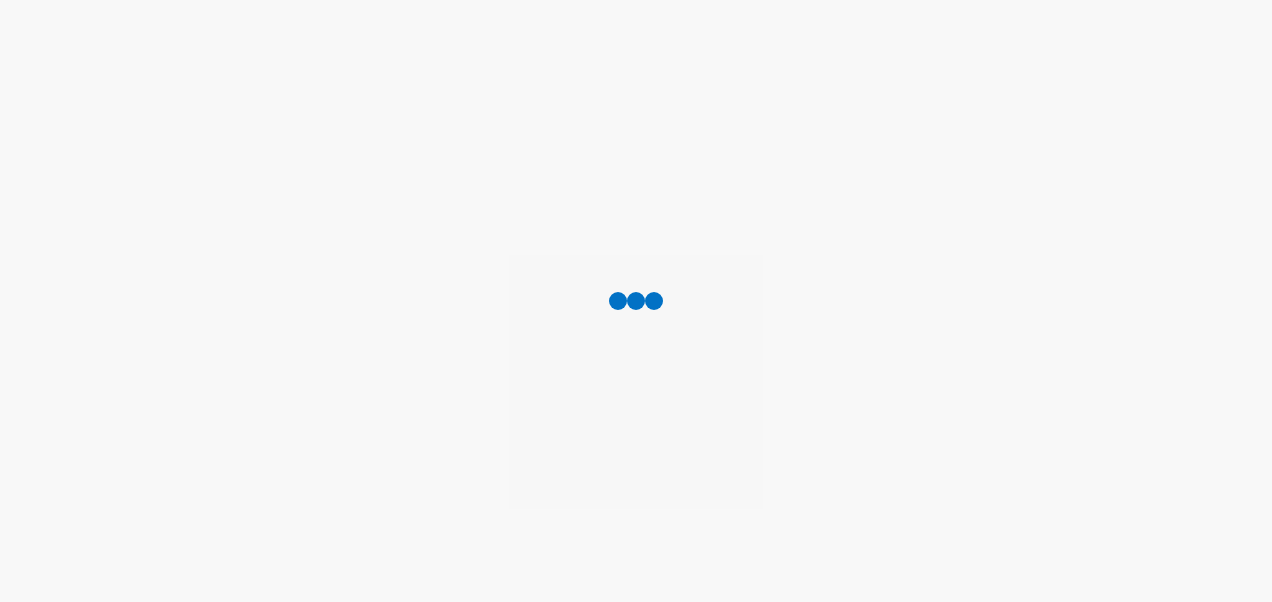 scroll, scrollTop: 0, scrollLeft: 0, axis: both 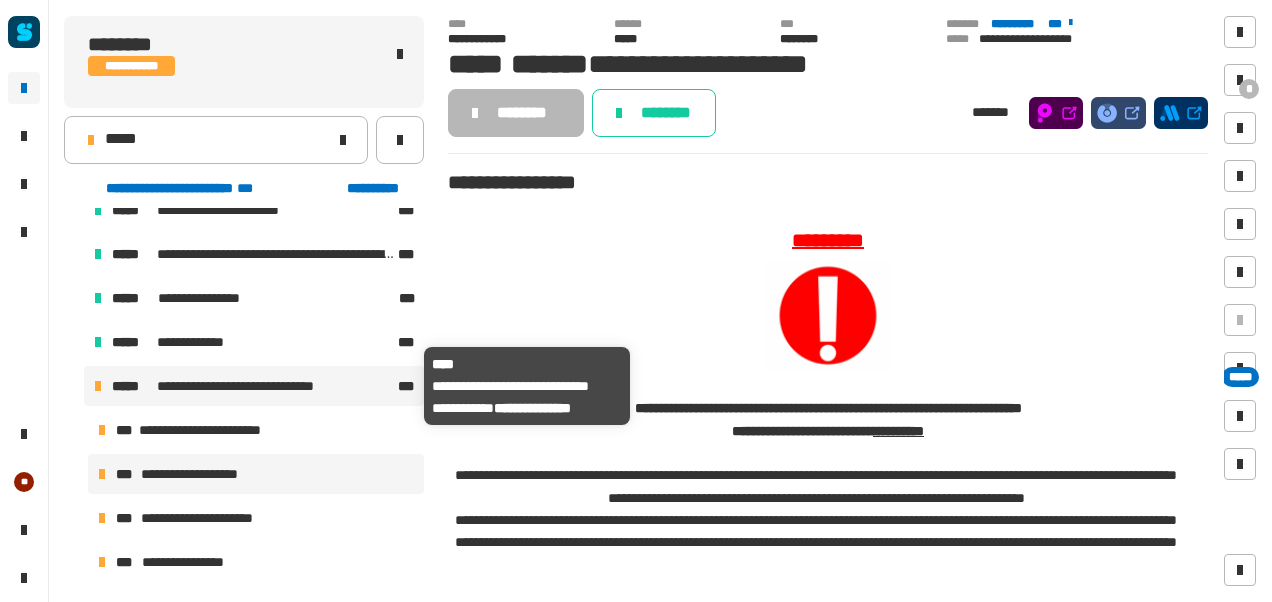 click on "**********" at bounding box center [252, 386] 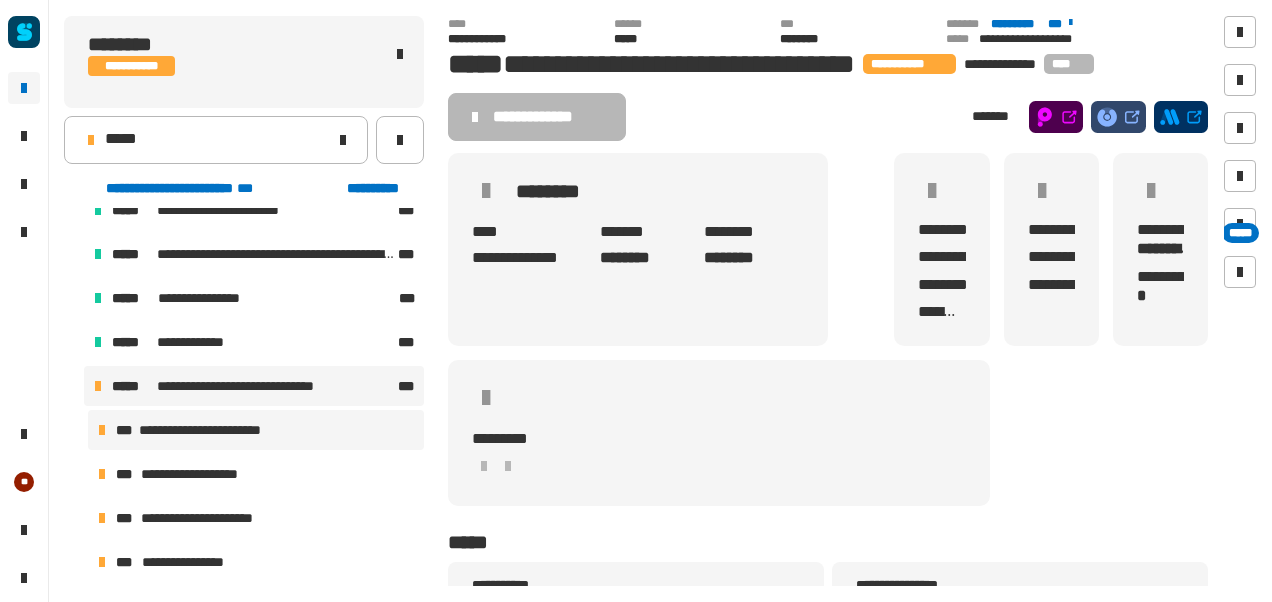 scroll, scrollTop: 238, scrollLeft: 0, axis: vertical 